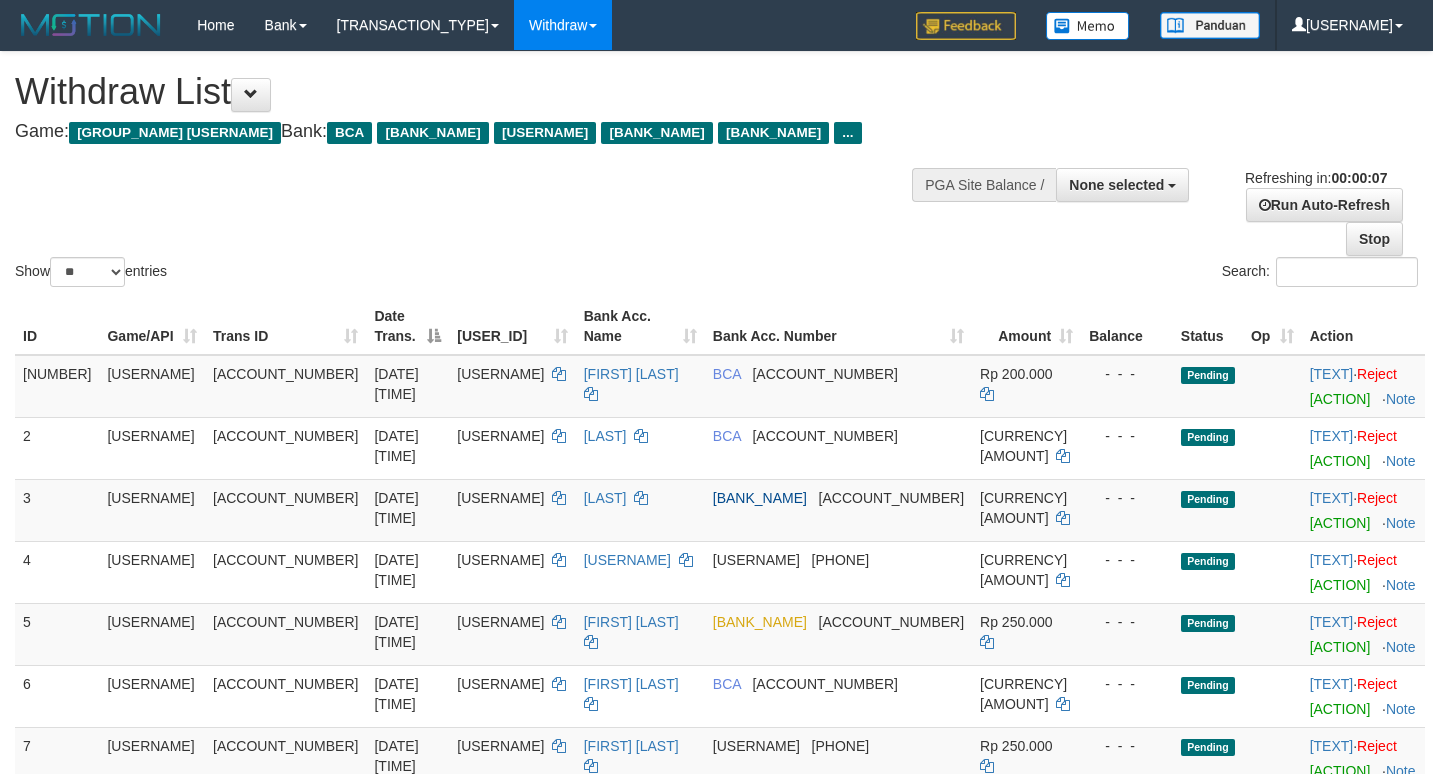 scroll, scrollTop: 1000, scrollLeft: 0, axis: vertical 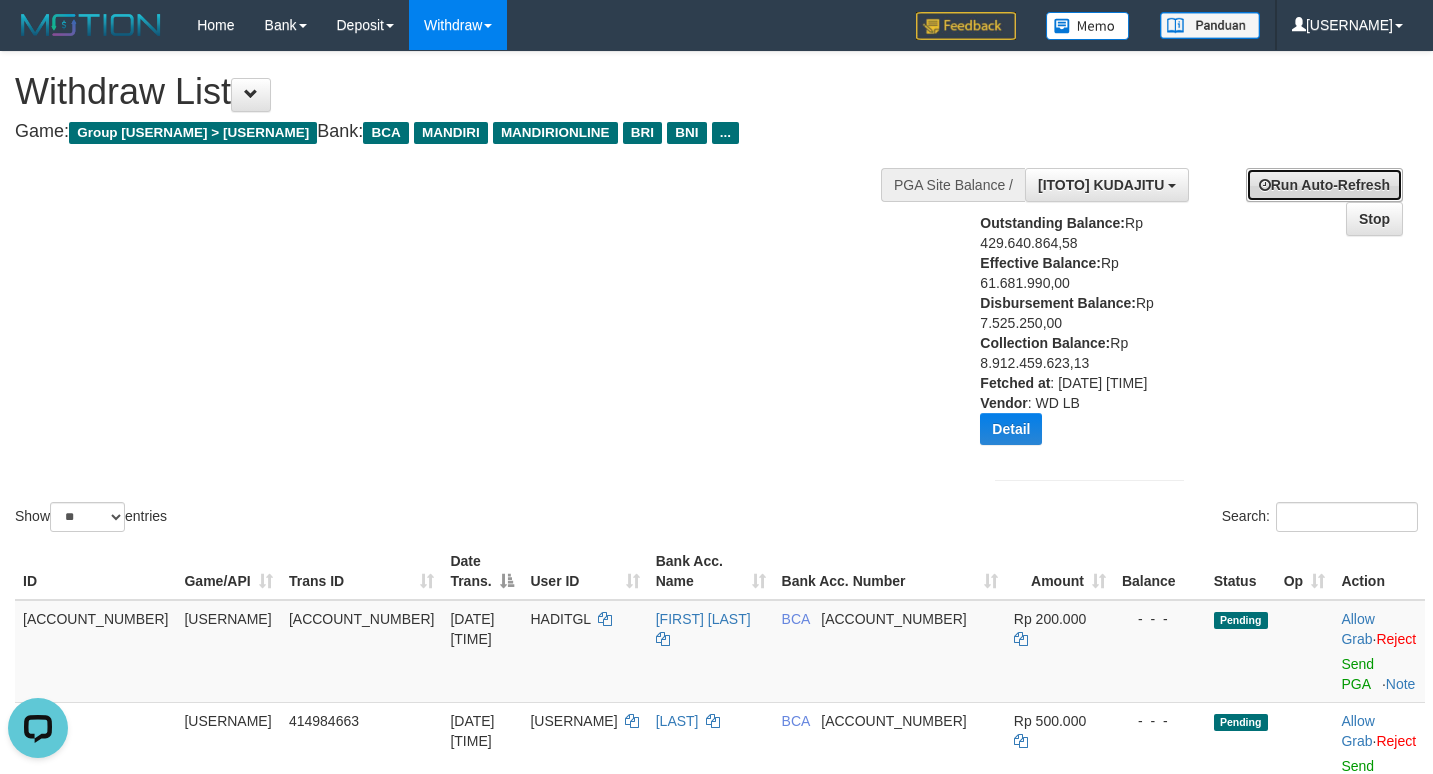 click on "Run Auto-Refresh" at bounding box center (1324, 185) 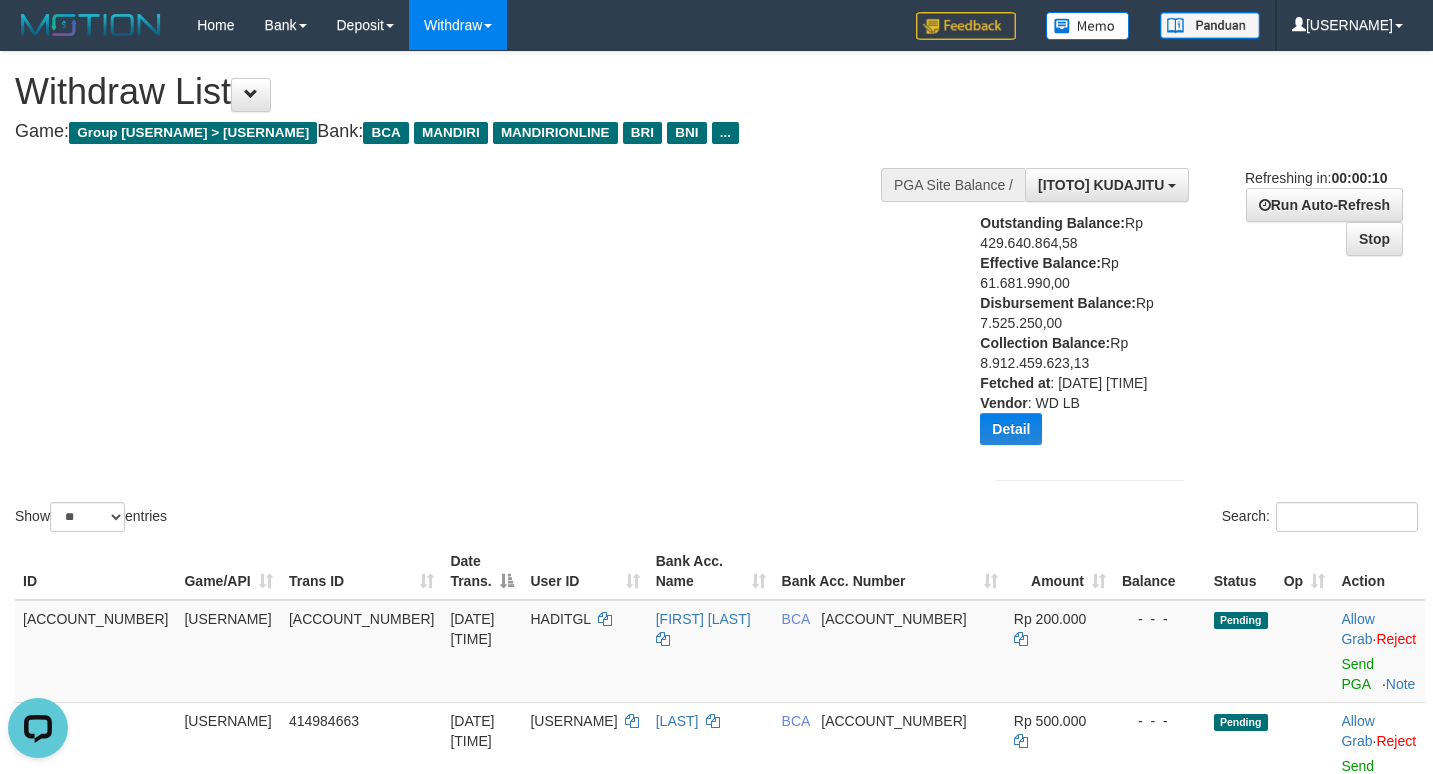 click on "Show  ** ** ** ***  entries Search:" at bounding box center [716, 294] 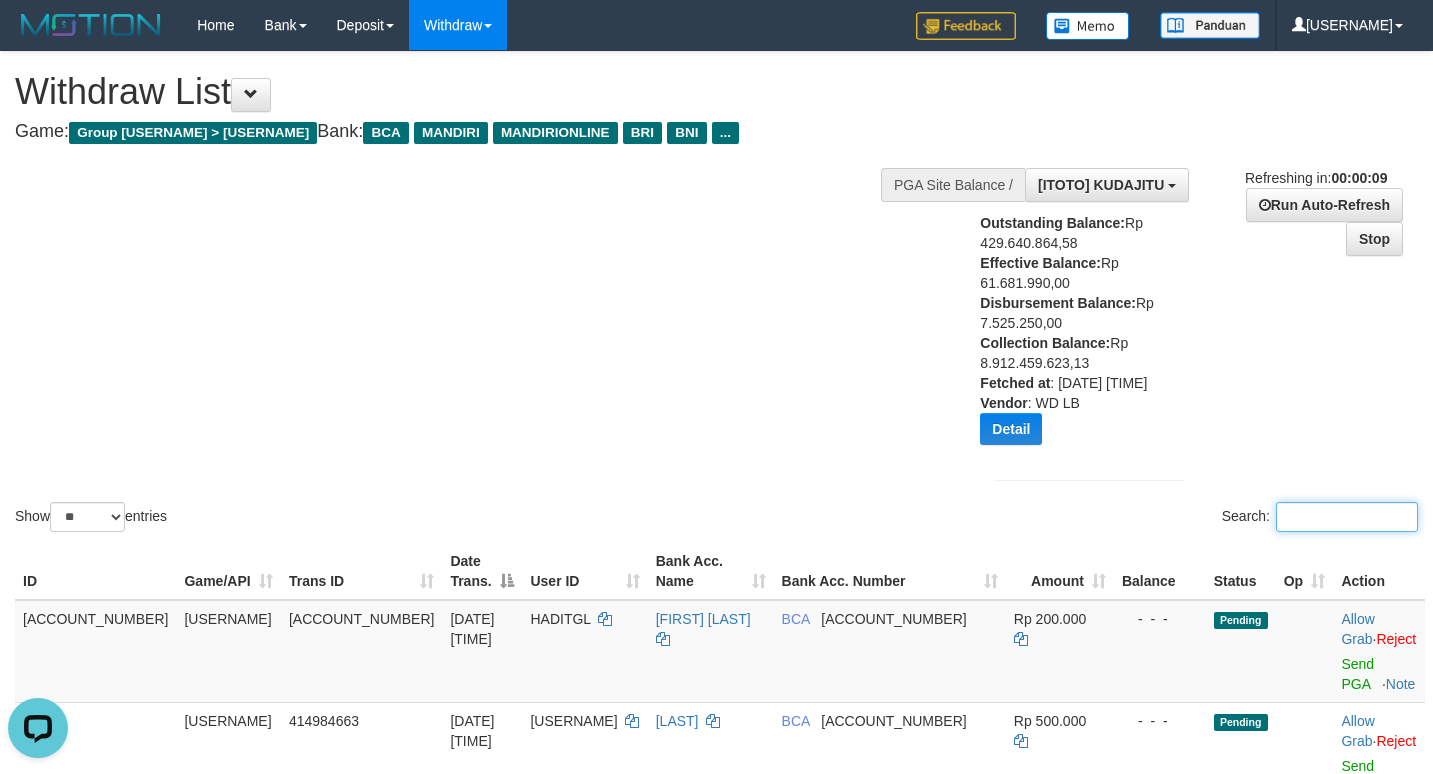 click on "Search:" at bounding box center (1347, 517) 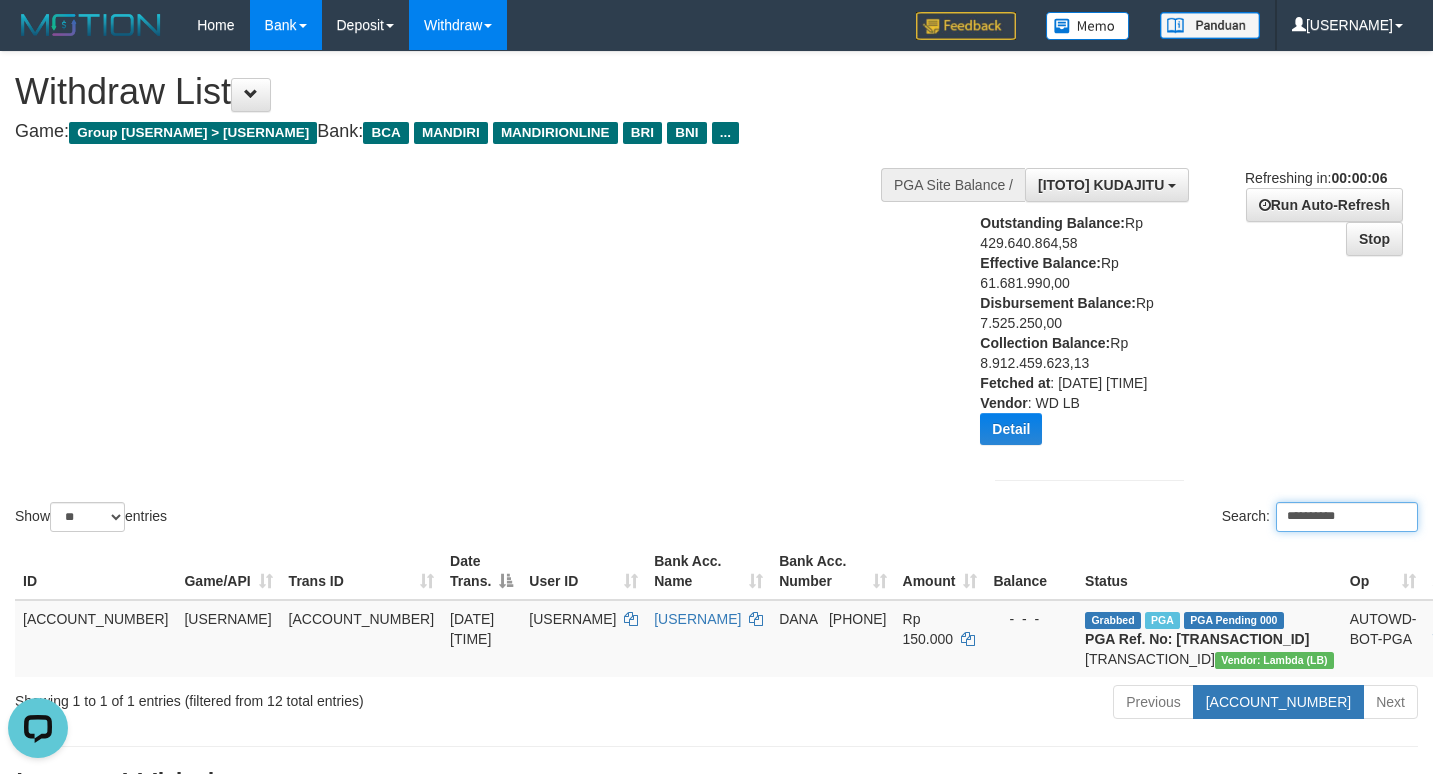 type on "**********" 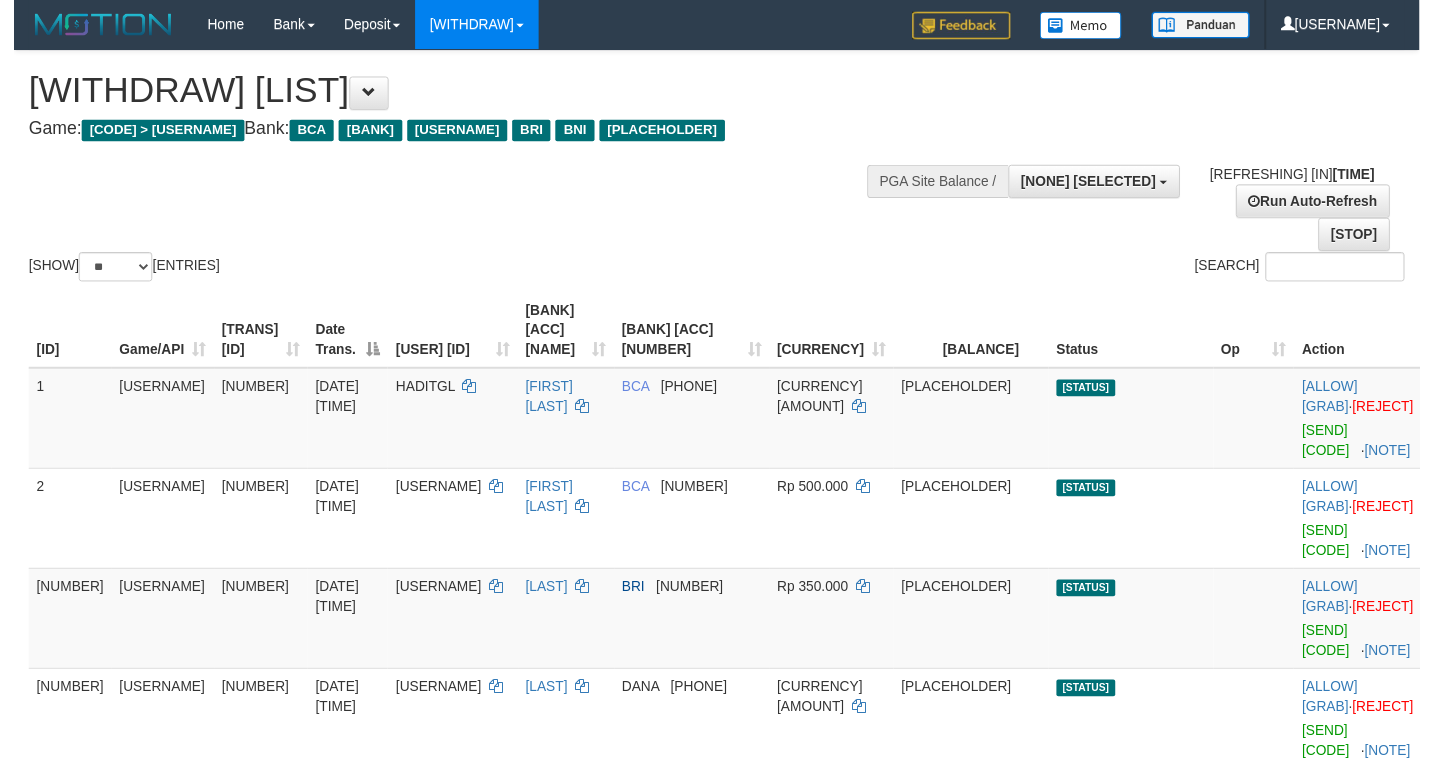 scroll, scrollTop: 0, scrollLeft: 0, axis: both 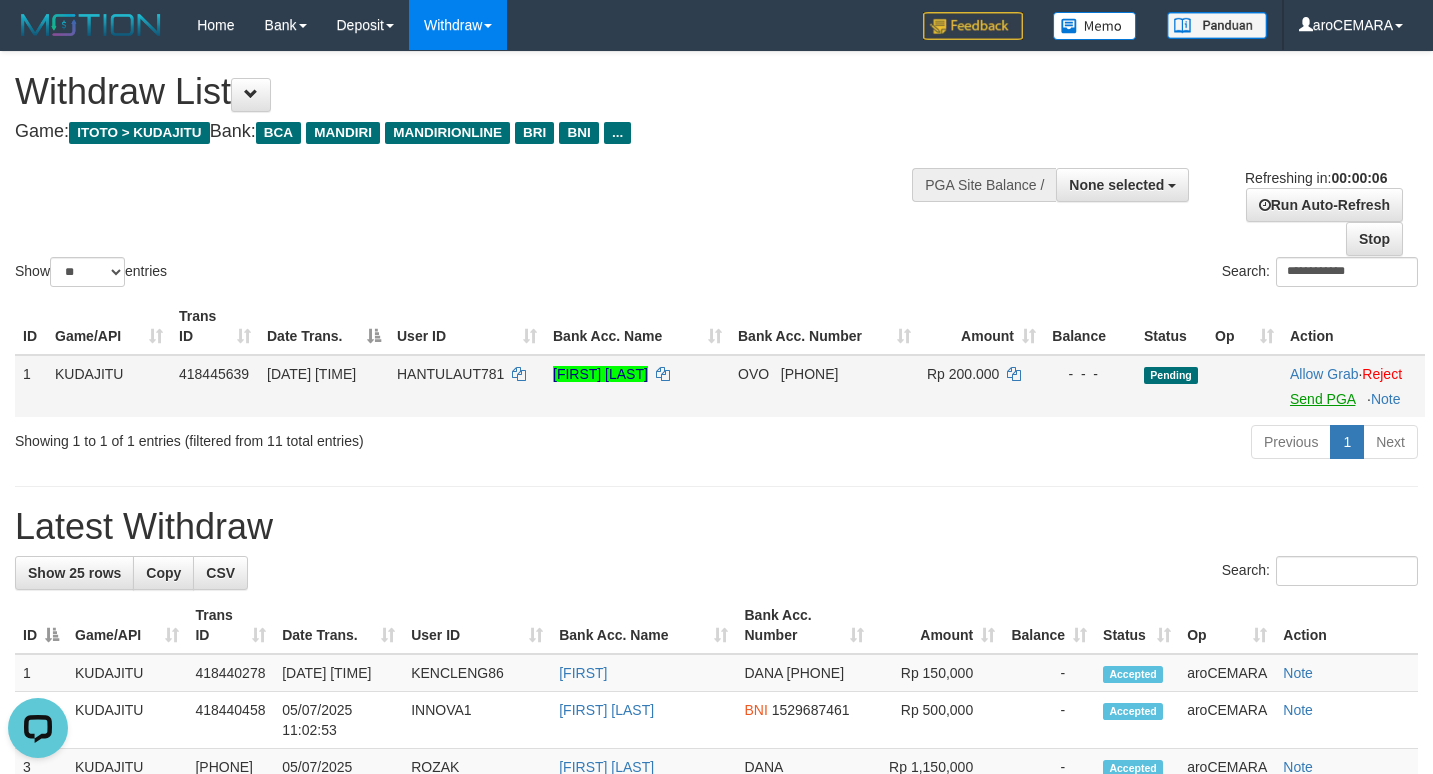 type on "**********" 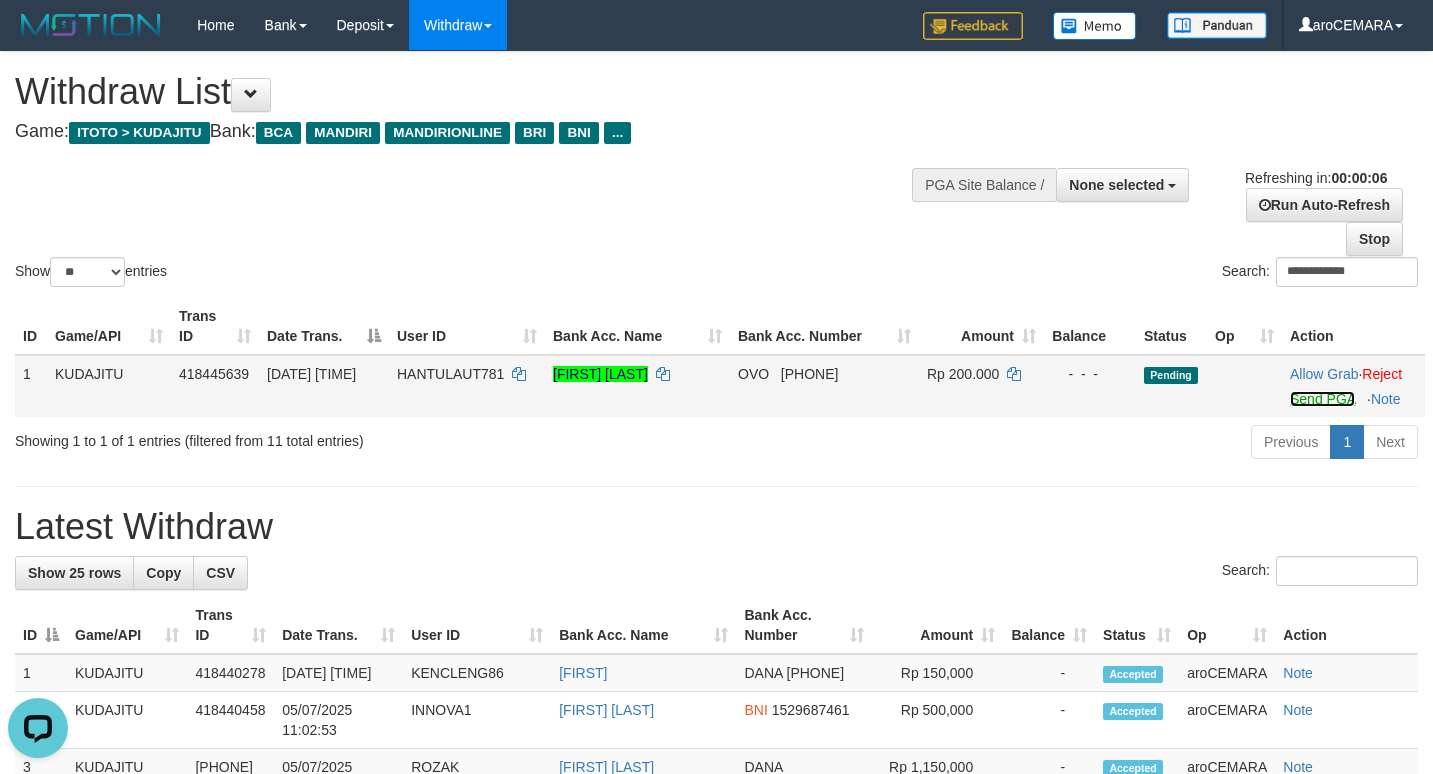 click on "Send PGA" at bounding box center (1322, 399) 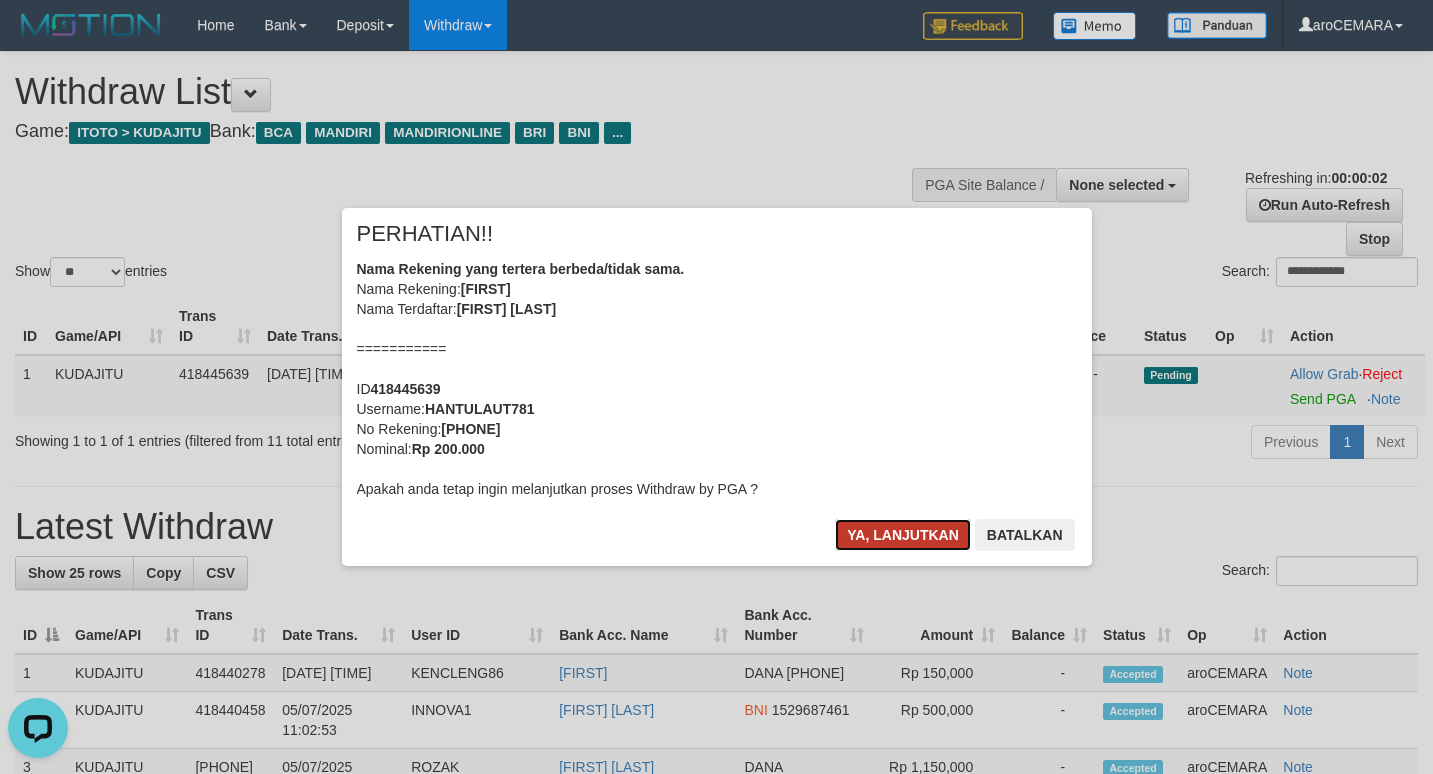 click on "Ya, lanjutkan" at bounding box center (903, 535) 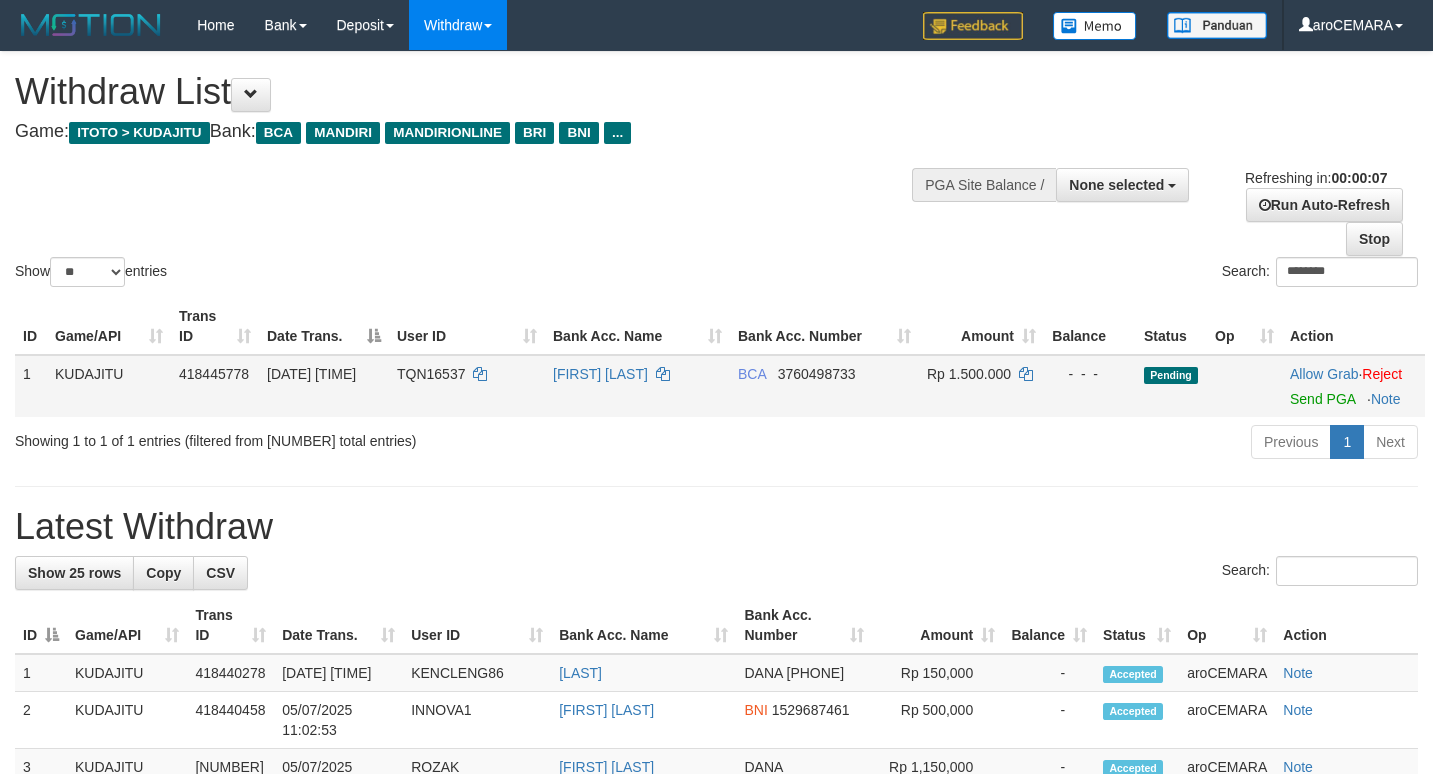 scroll, scrollTop: 0, scrollLeft: 0, axis: both 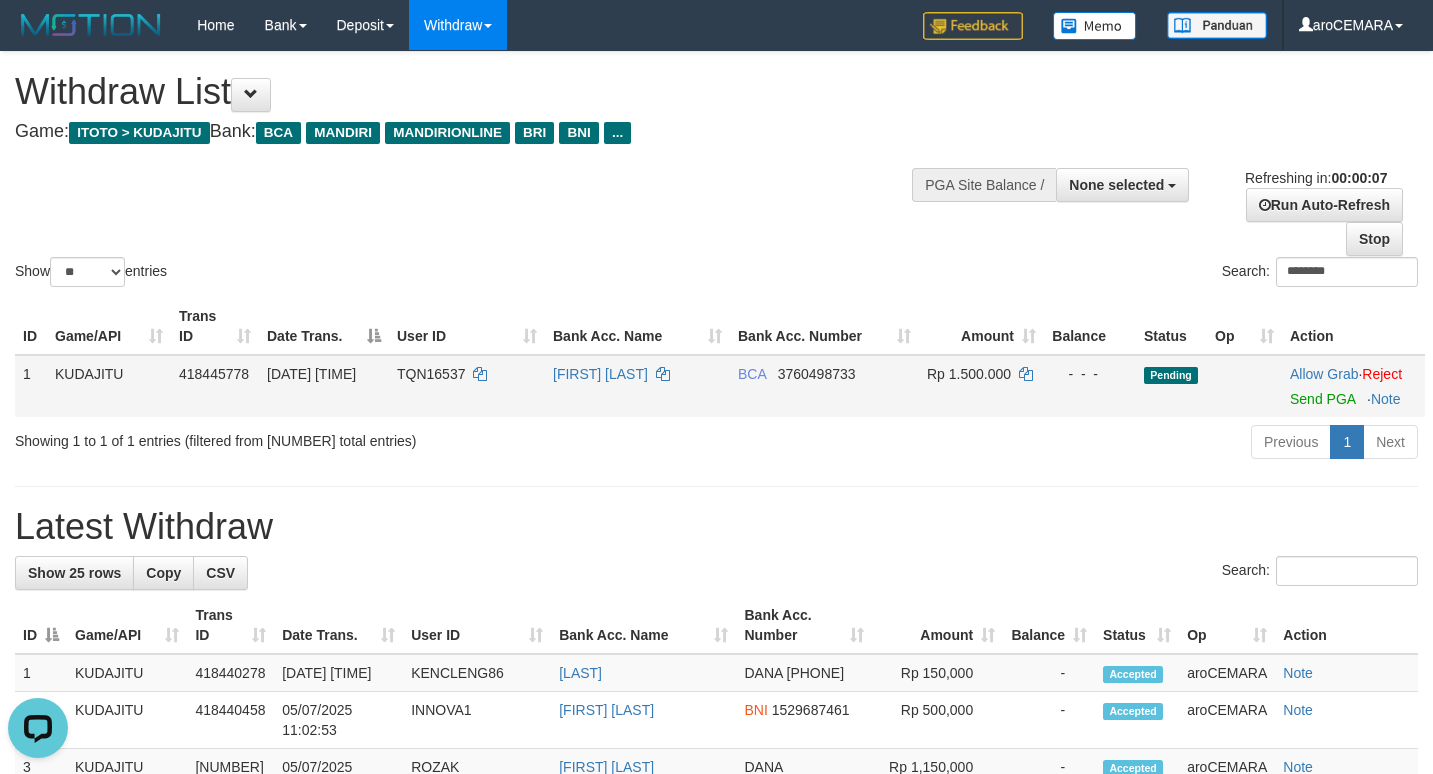 click on "Allow Grab   ·    Reject Send PGA     ·    Note" at bounding box center [1353, 386] 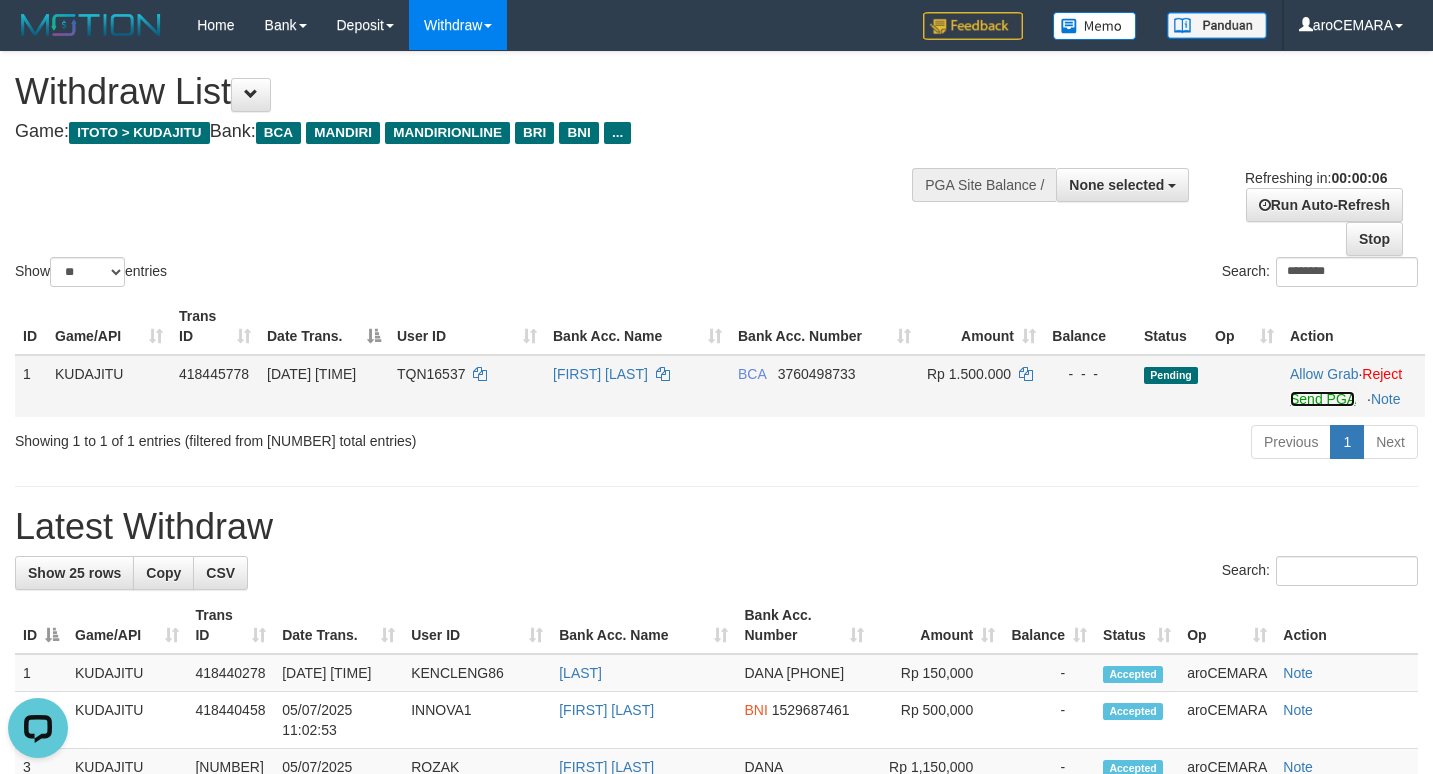 click on "Send PGA" at bounding box center (1322, 399) 